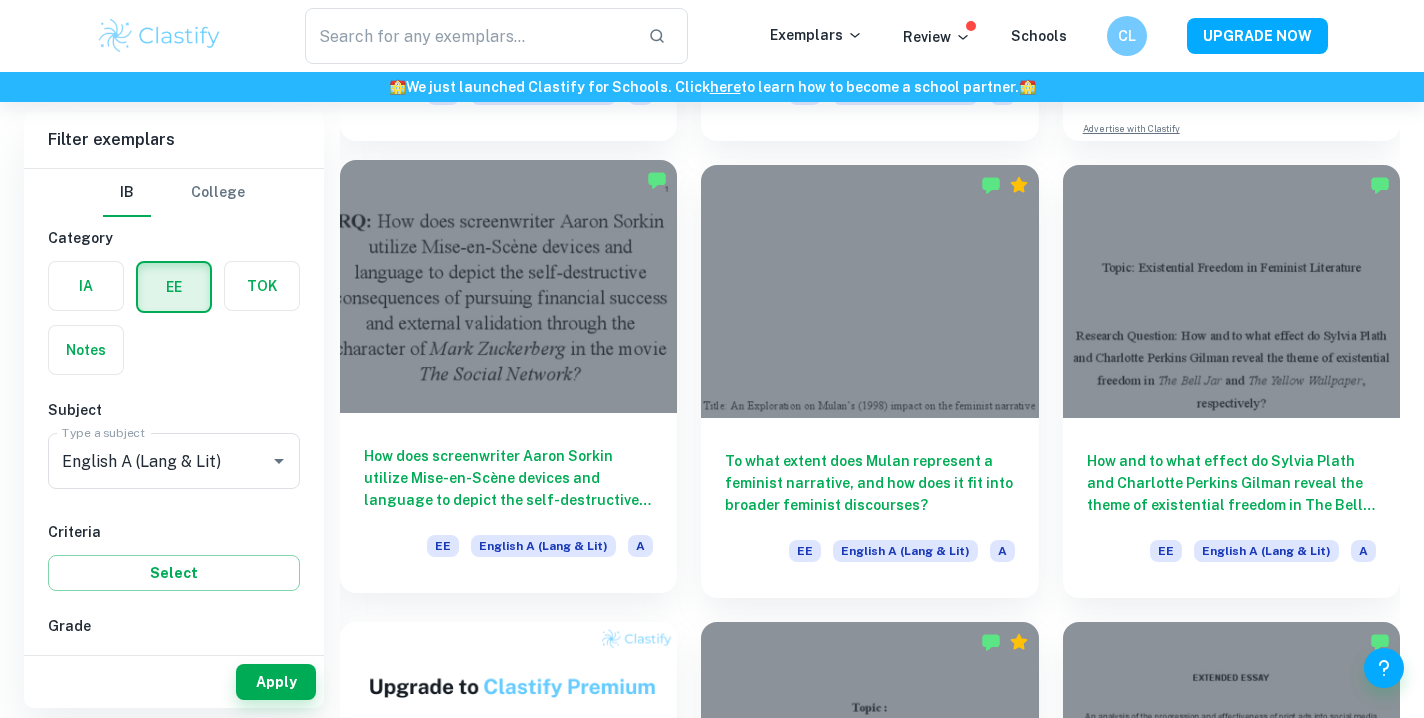 scroll, scrollTop: 545, scrollLeft: 0, axis: vertical 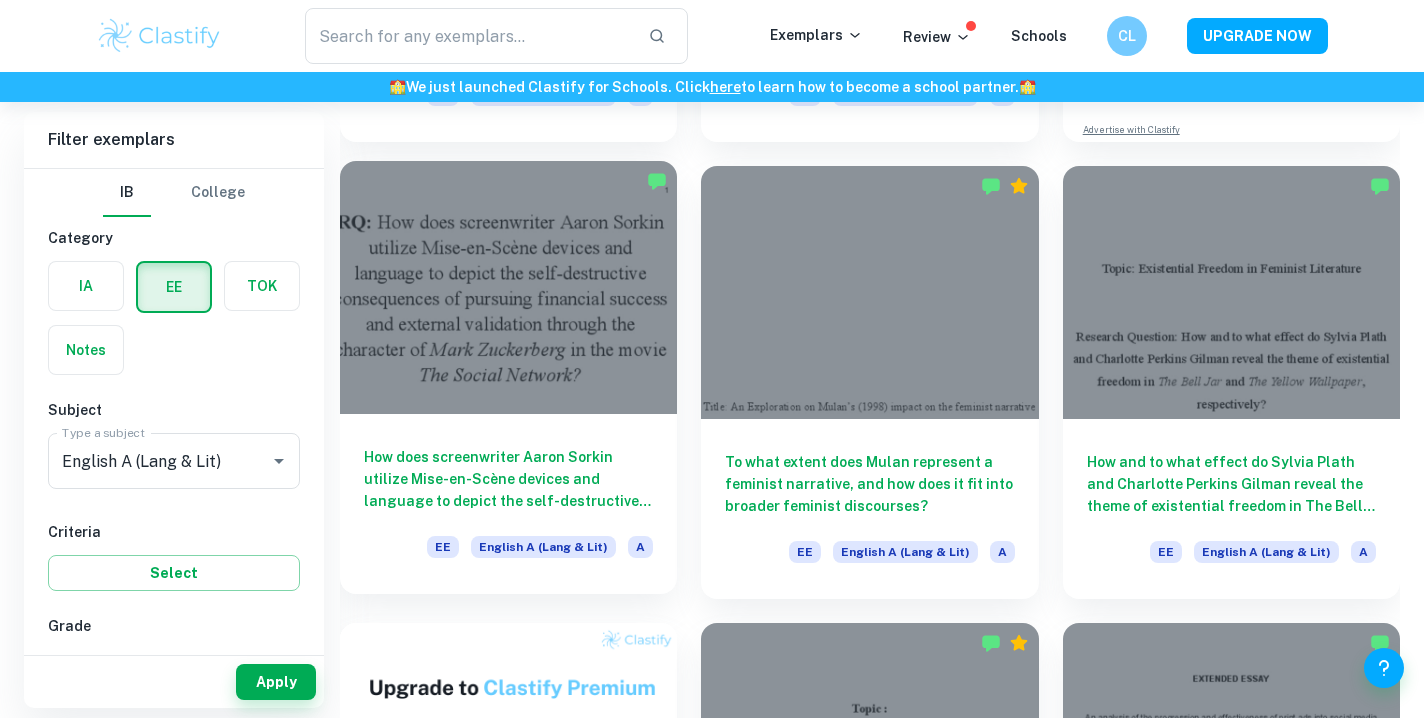 click on "How does screenwriter Aaron Sorkin utilize Mise-en-Scène devices and language to depict the self-destructive consequences of pursuing financial success and external validation through the character of Mark Zuckerberg in the movie The Social Network?" at bounding box center (508, 479) 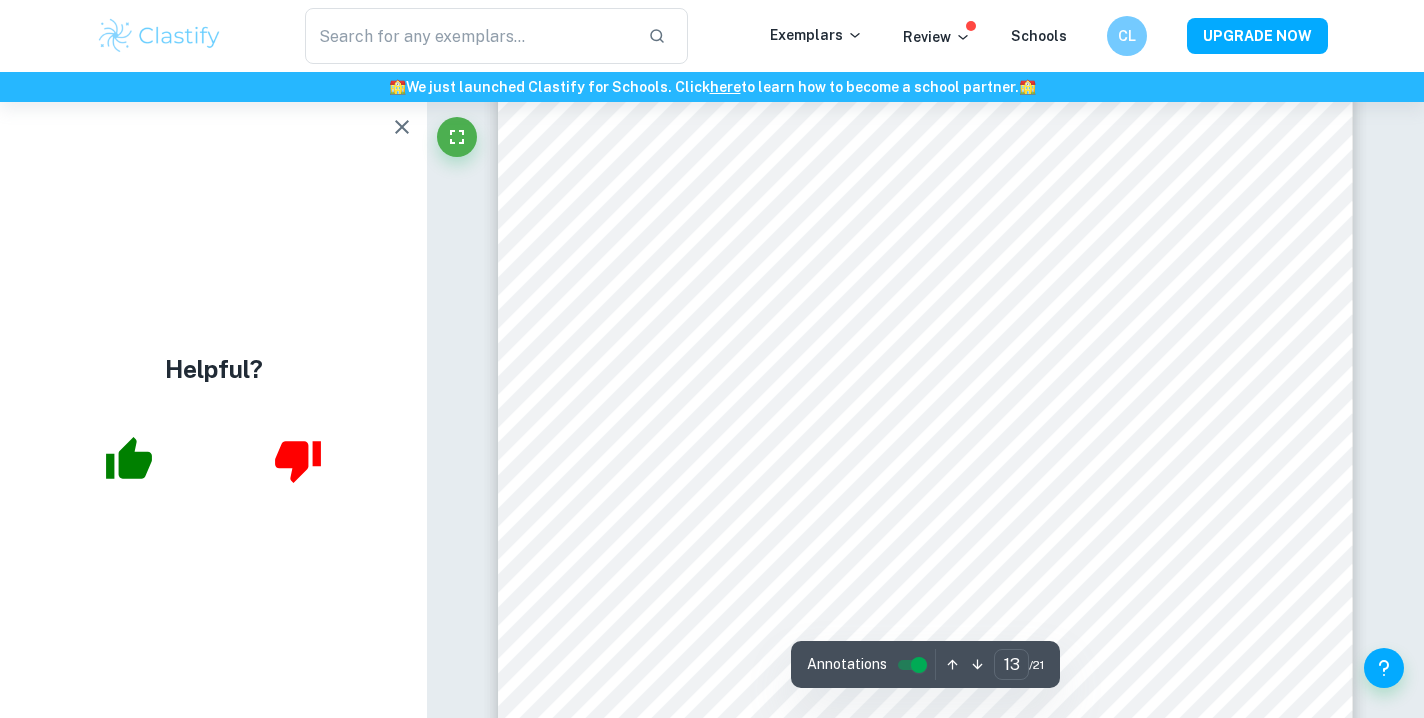 scroll, scrollTop: 14199, scrollLeft: 0, axis: vertical 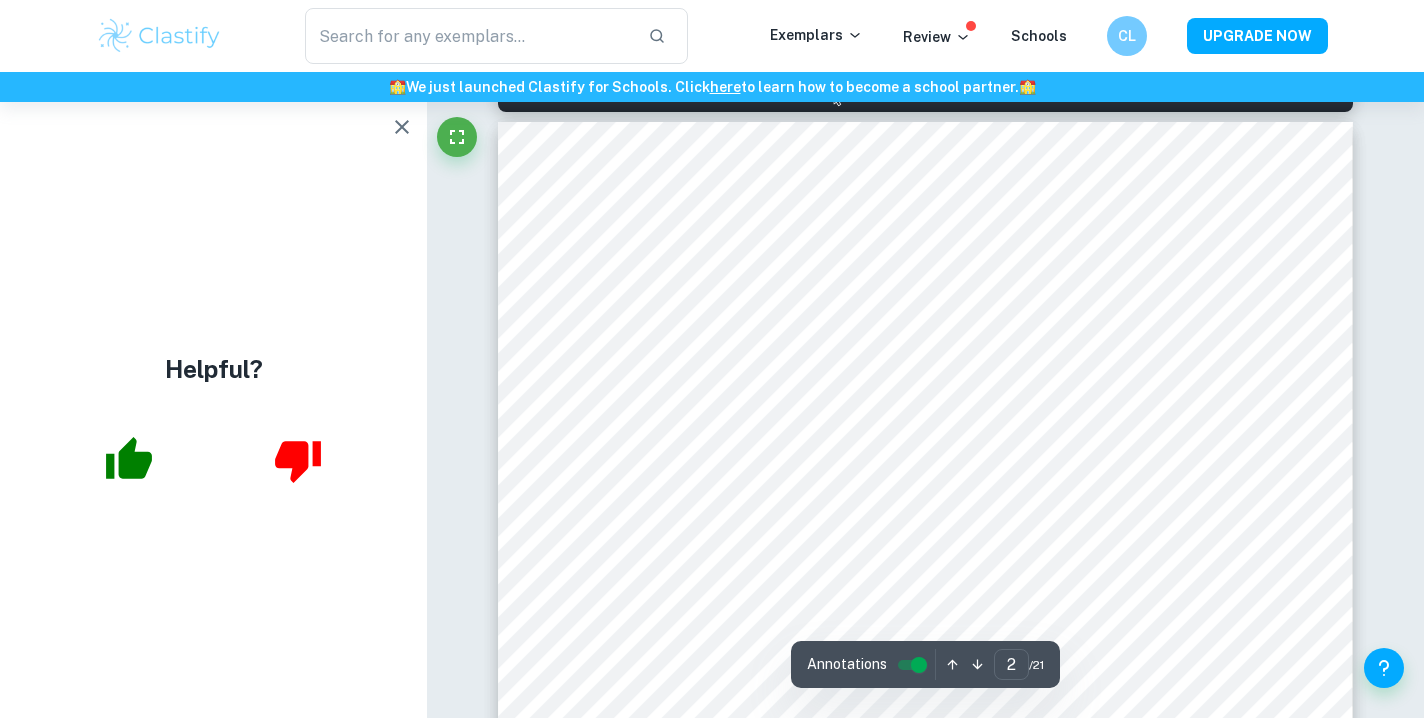 type on "1" 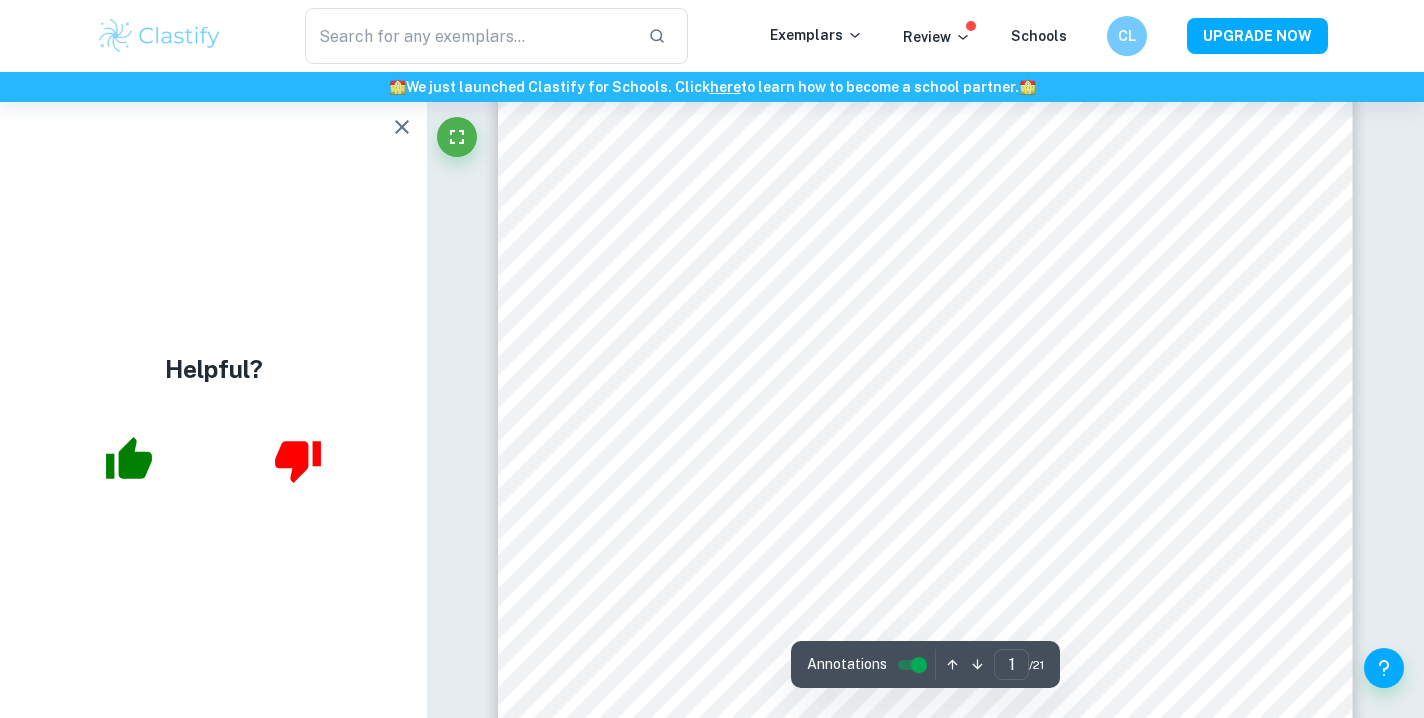 scroll, scrollTop: 59, scrollLeft: 0, axis: vertical 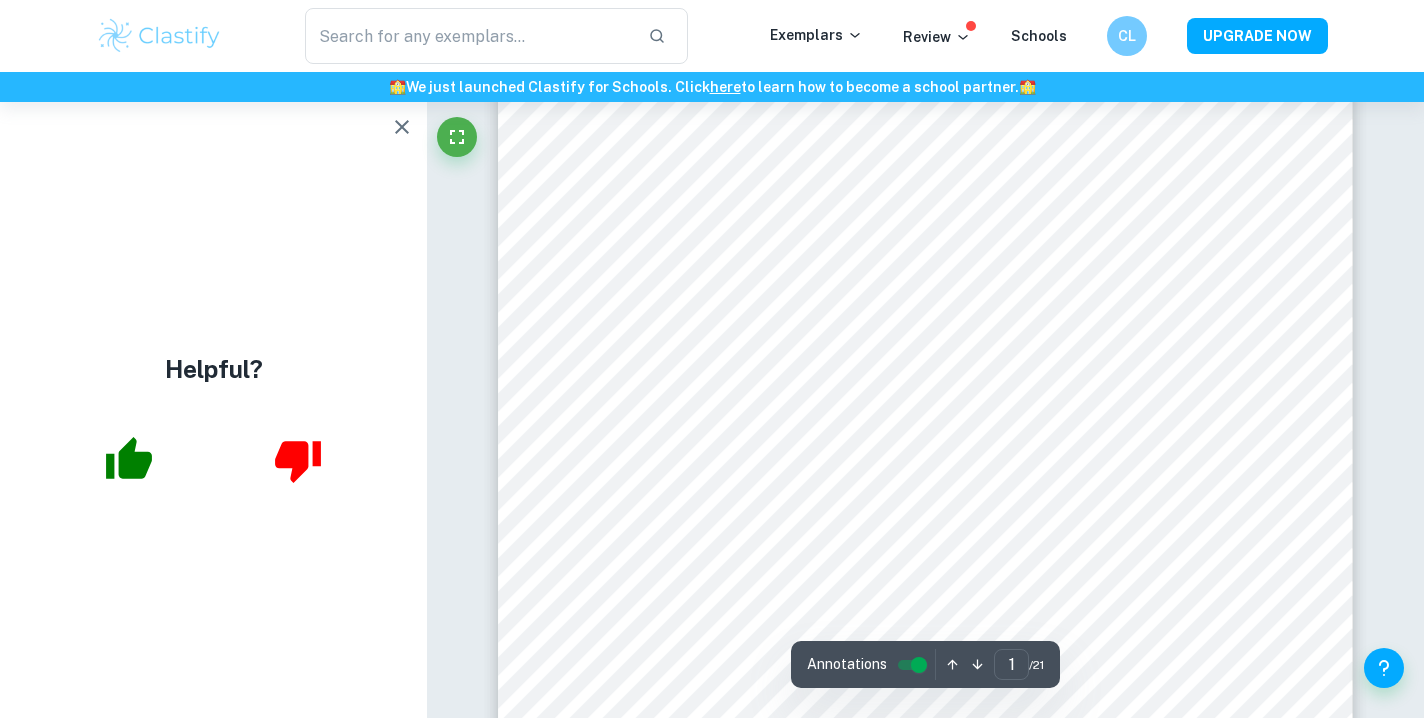 click 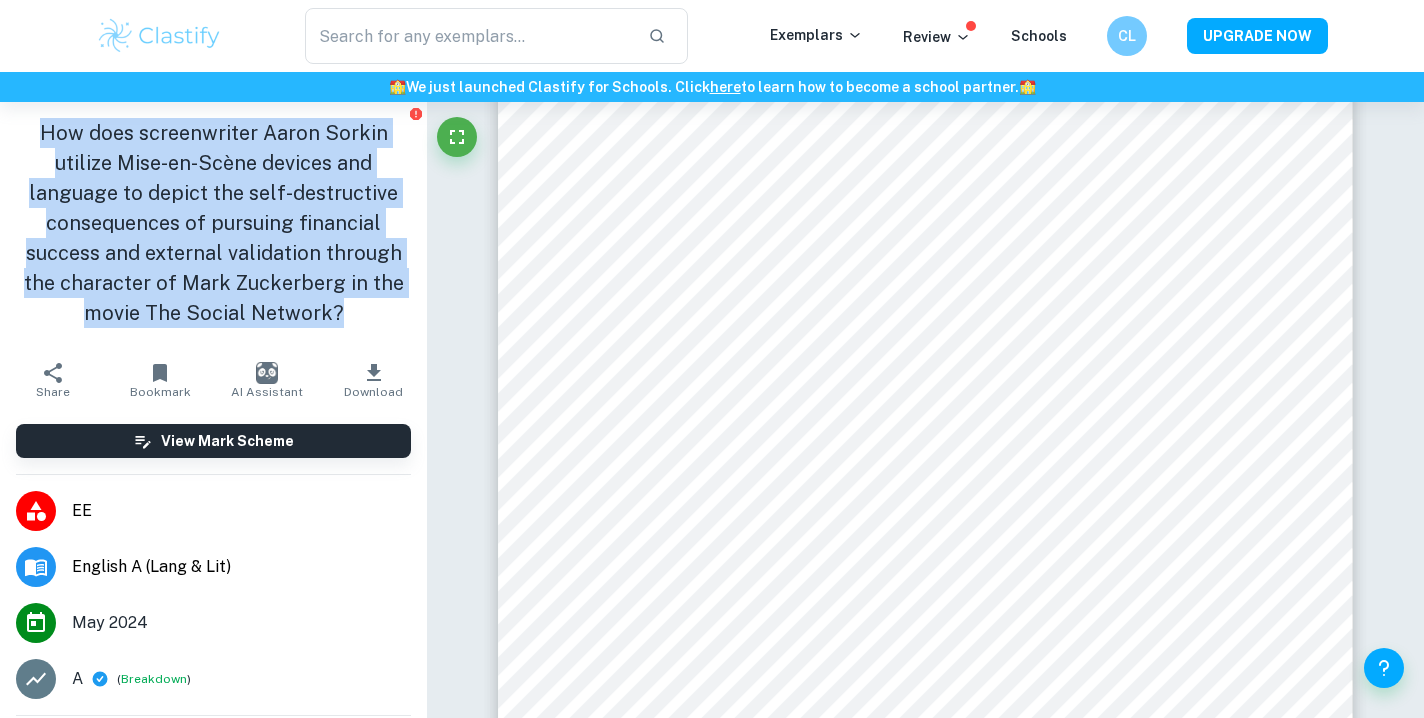 drag, startPoint x: 44, startPoint y: 134, endPoint x: 339, endPoint y: 310, distance: 343.51273 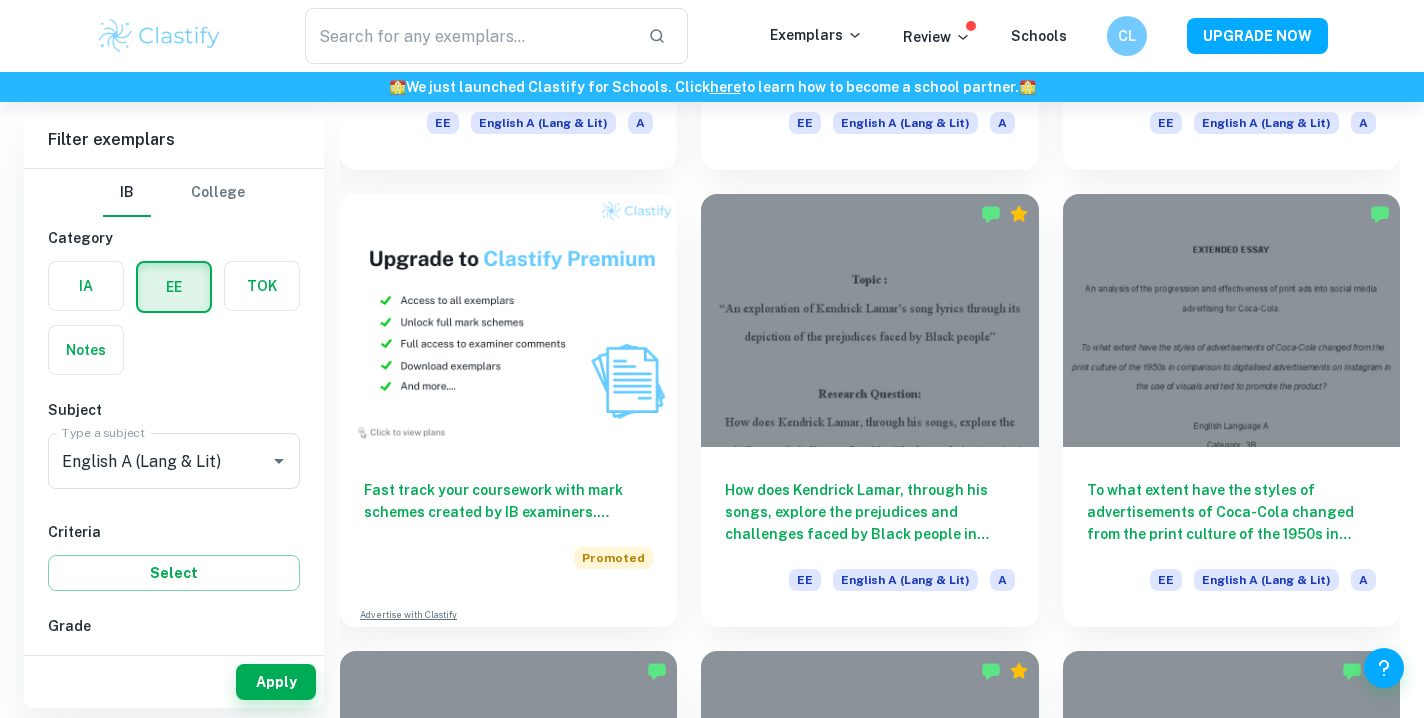scroll, scrollTop: 971, scrollLeft: 0, axis: vertical 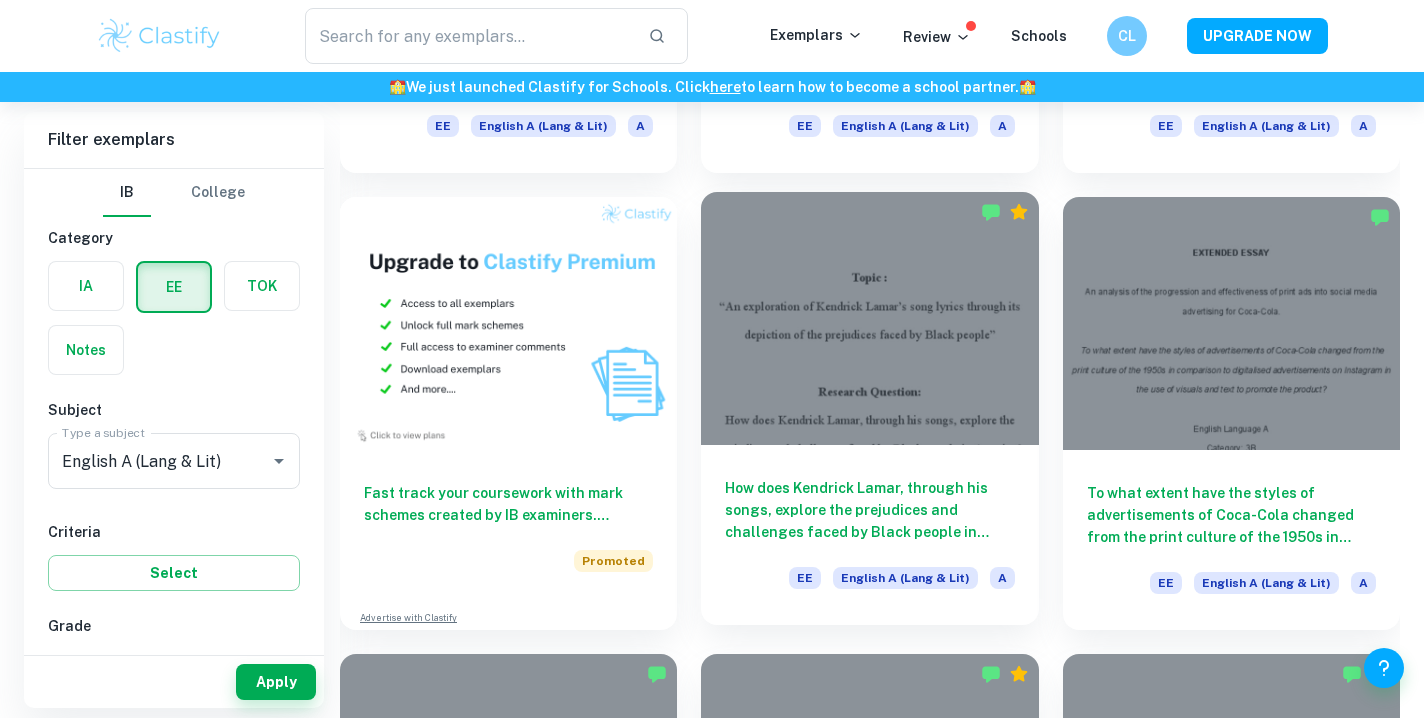 click on "How does Kendrick Lamar, through his songs, explore the prejudices and challenges faced by Black people in America?" at bounding box center [869, 510] 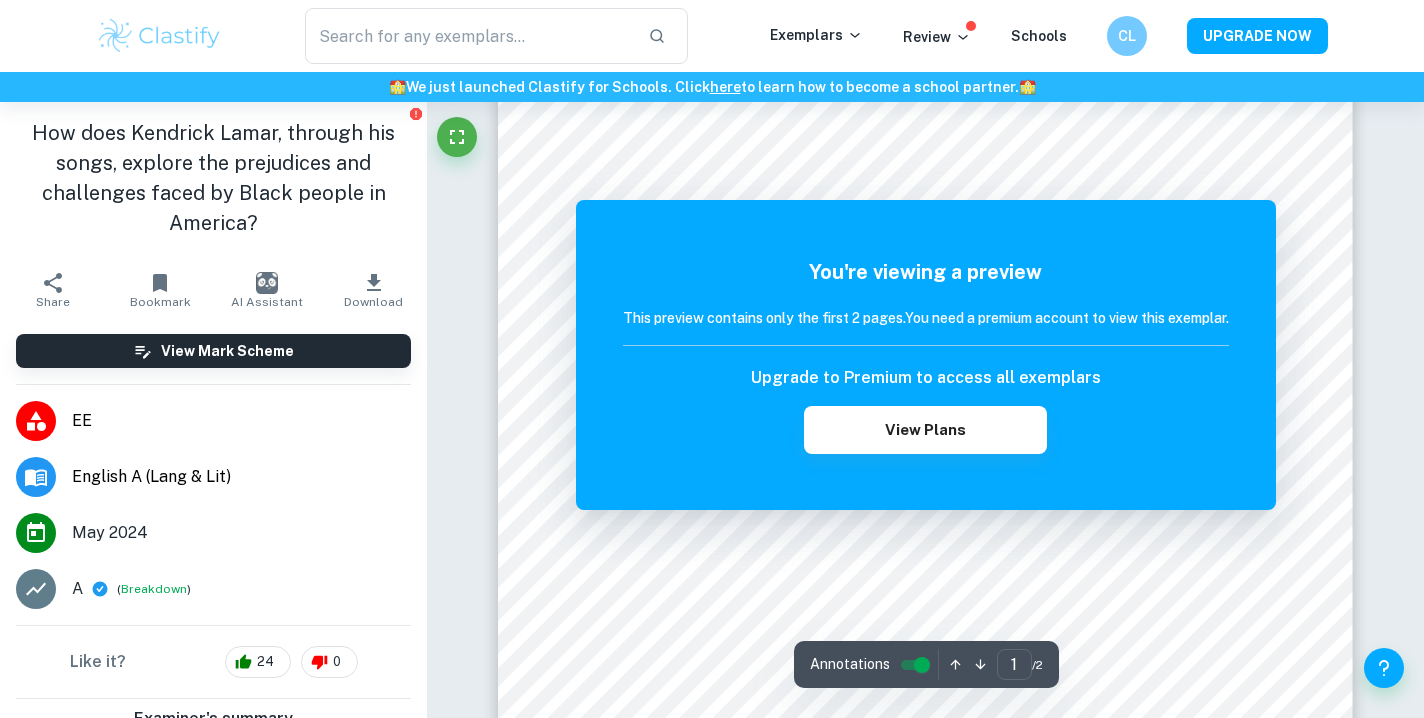 scroll, scrollTop: 241, scrollLeft: 0, axis: vertical 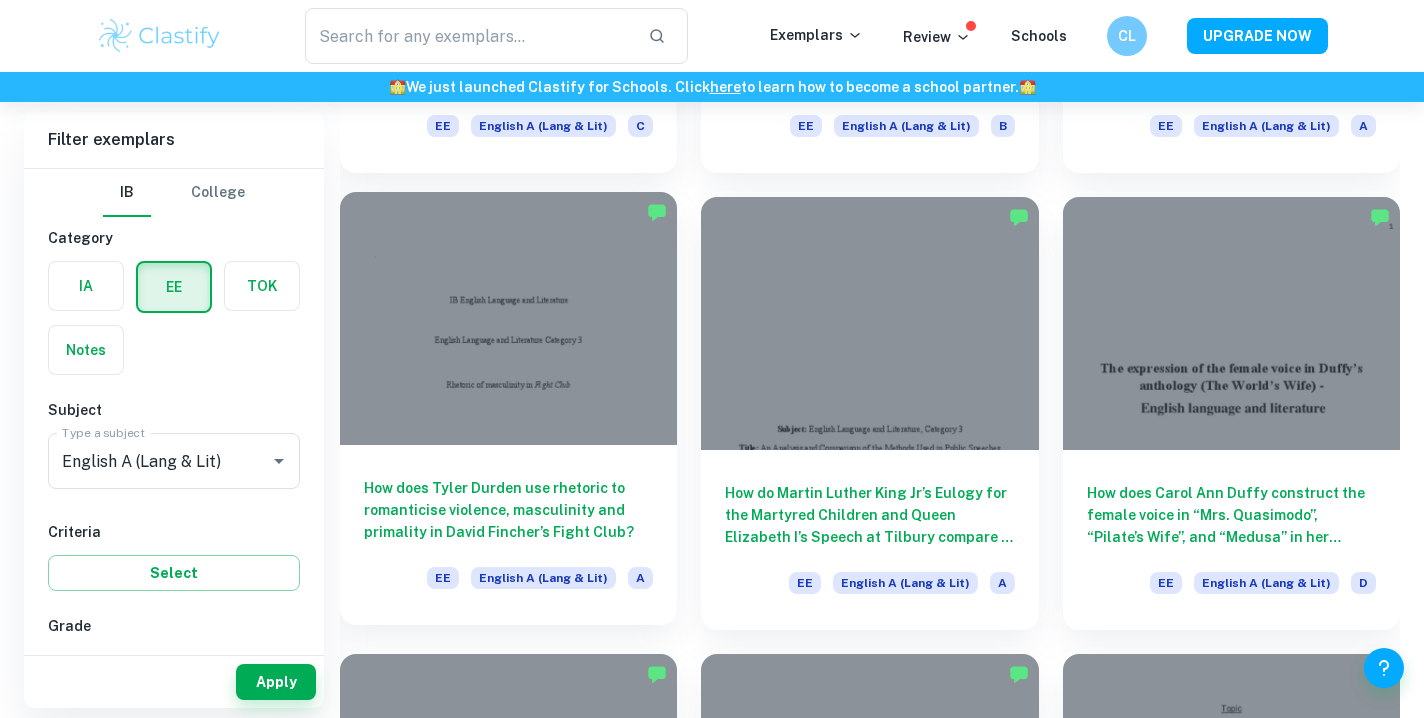 click on "How does Tyler Durden use rhetoric to romanticise violence, masculinity and primality in David Fincher’s Fight Club?" at bounding box center (508, 510) 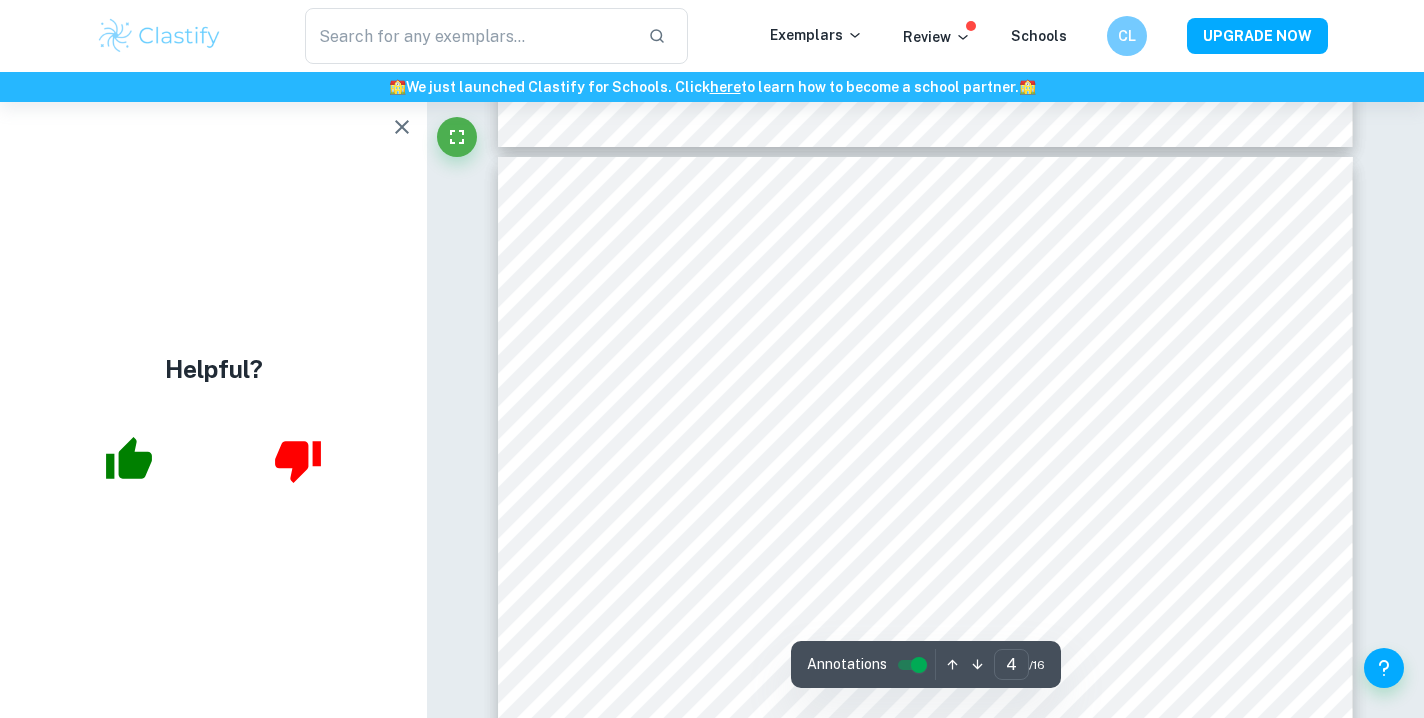 scroll, scrollTop: 3605, scrollLeft: 0, axis: vertical 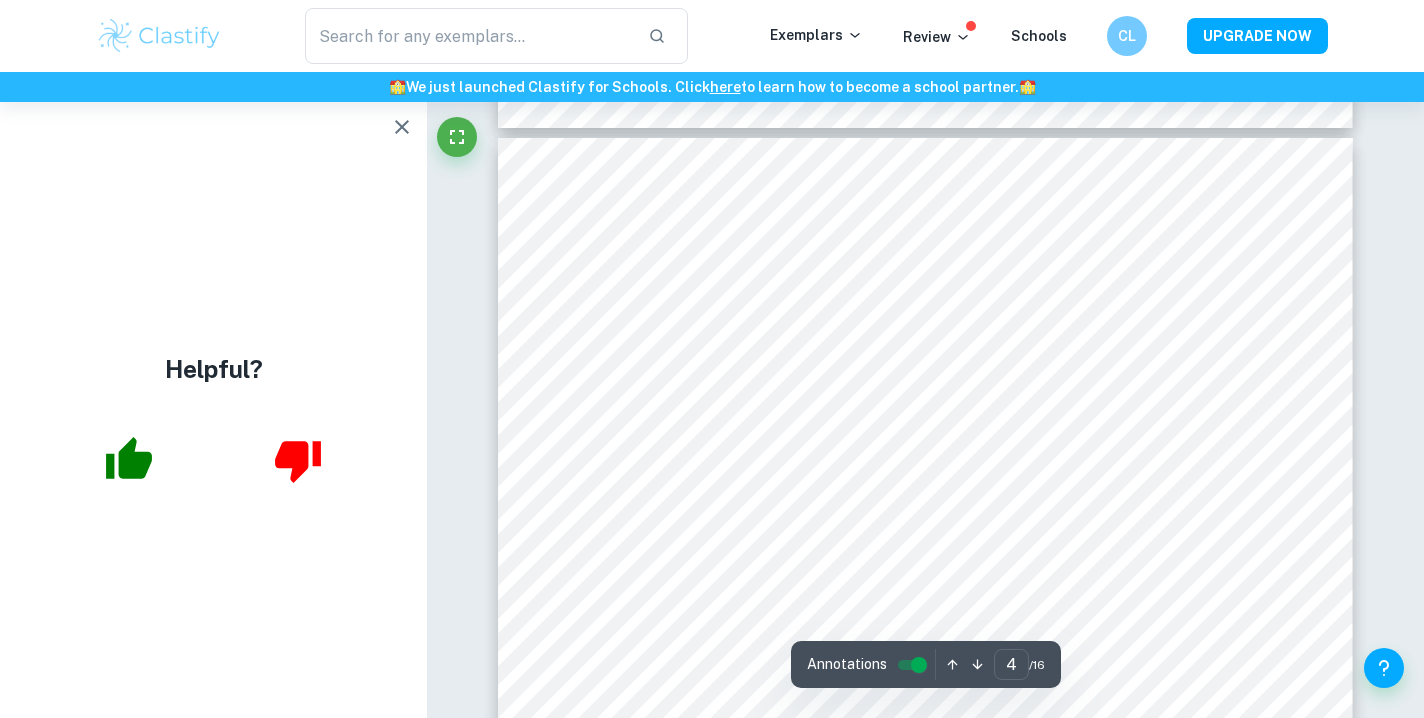 click 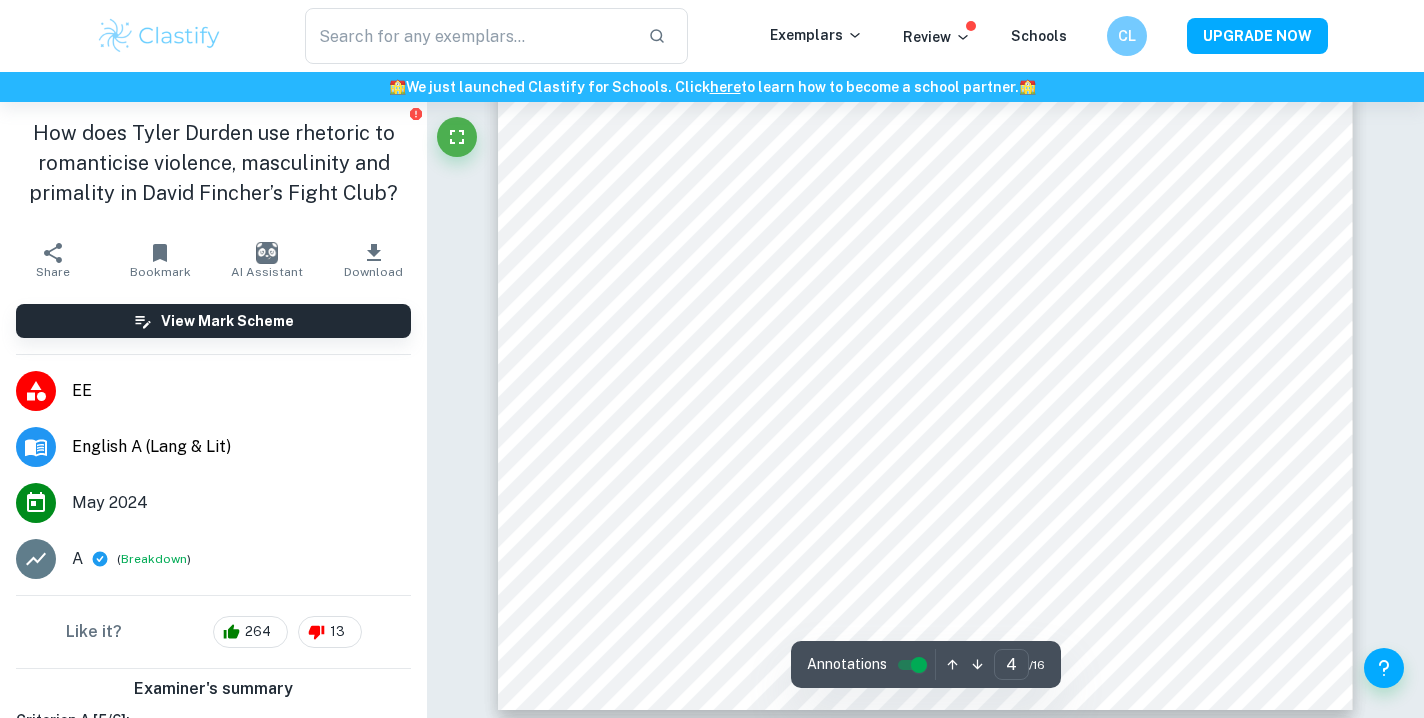 scroll, scrollTop: 4133, scrollLeft: 0, axis: vertical 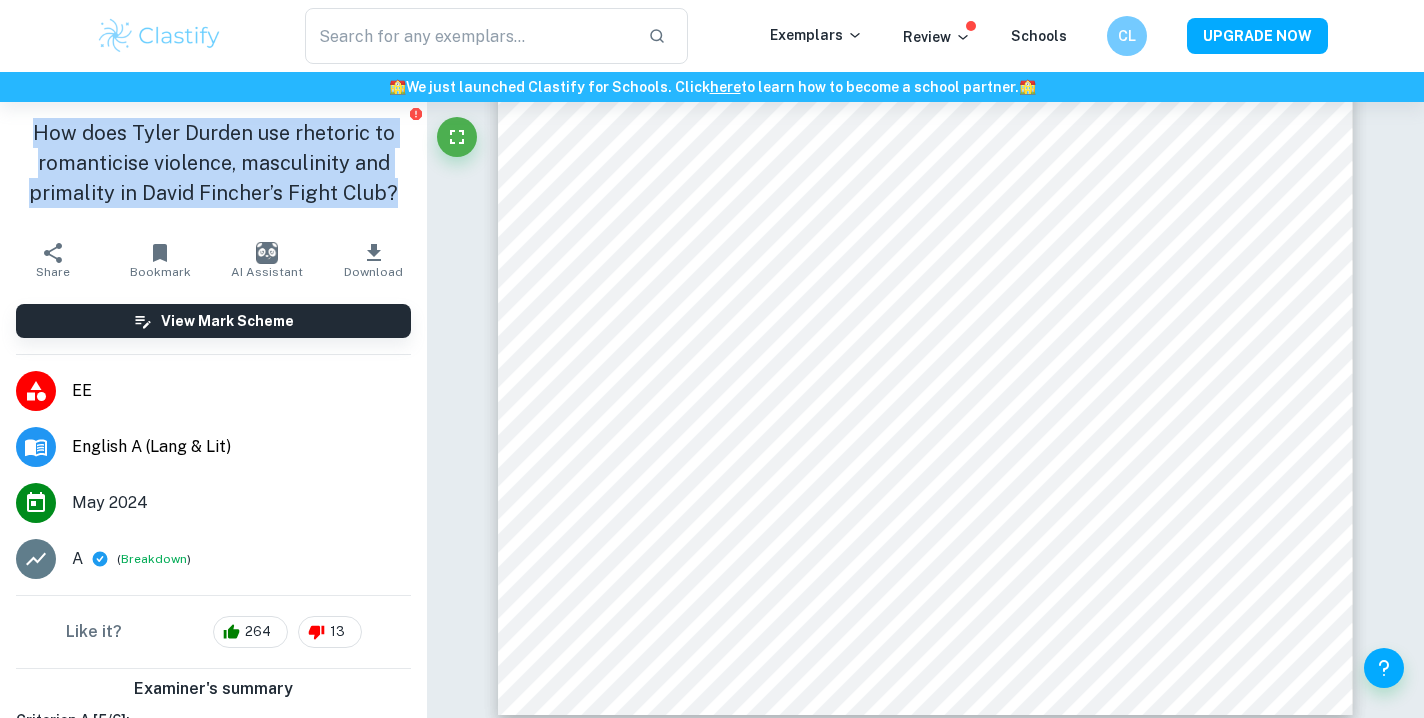 drag, startPoint x: 38, startPoint y: 130, endPoint x: 361, endPoint y: 213, distance: 333.49362 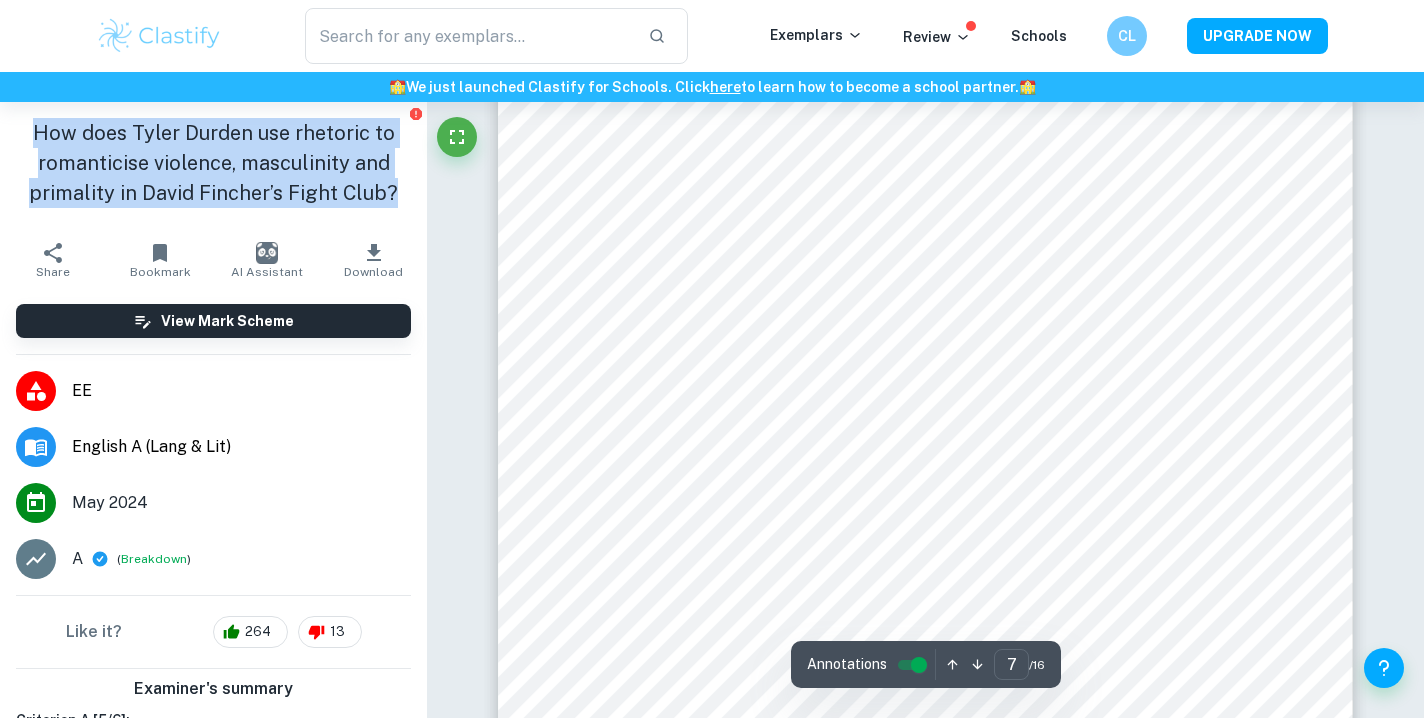 scroll, scrollTop: 7139, scrollLeft: 0, axis: vertical 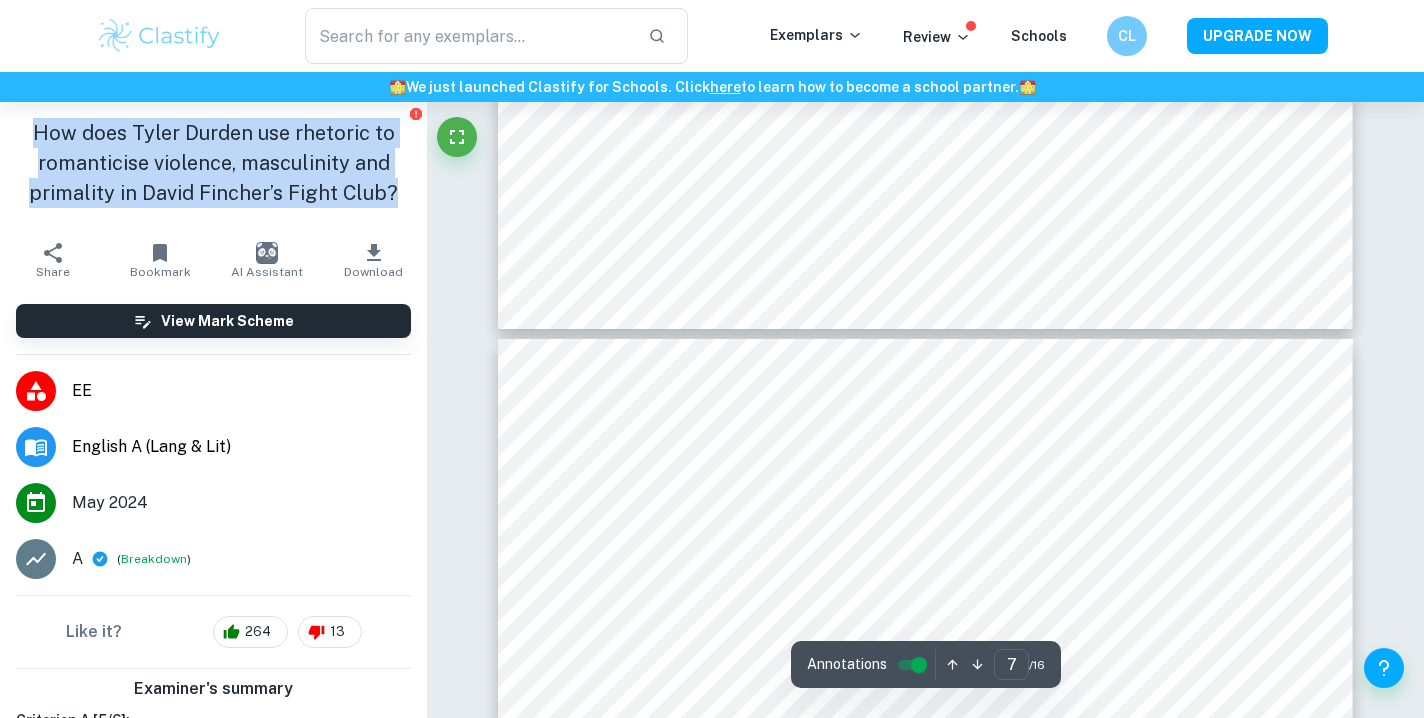 type on "6" 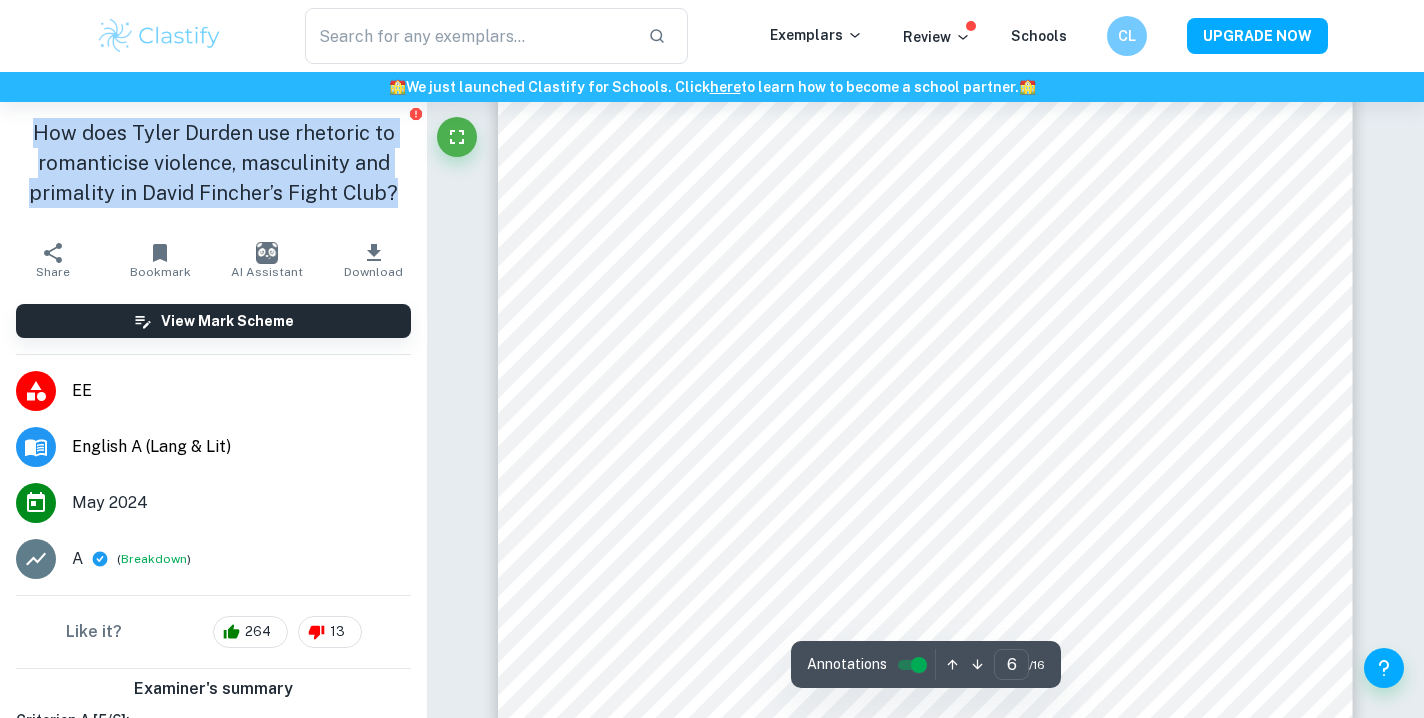 scroll, scrollTop: 6063, scrollLeft: 0, axis: vertical 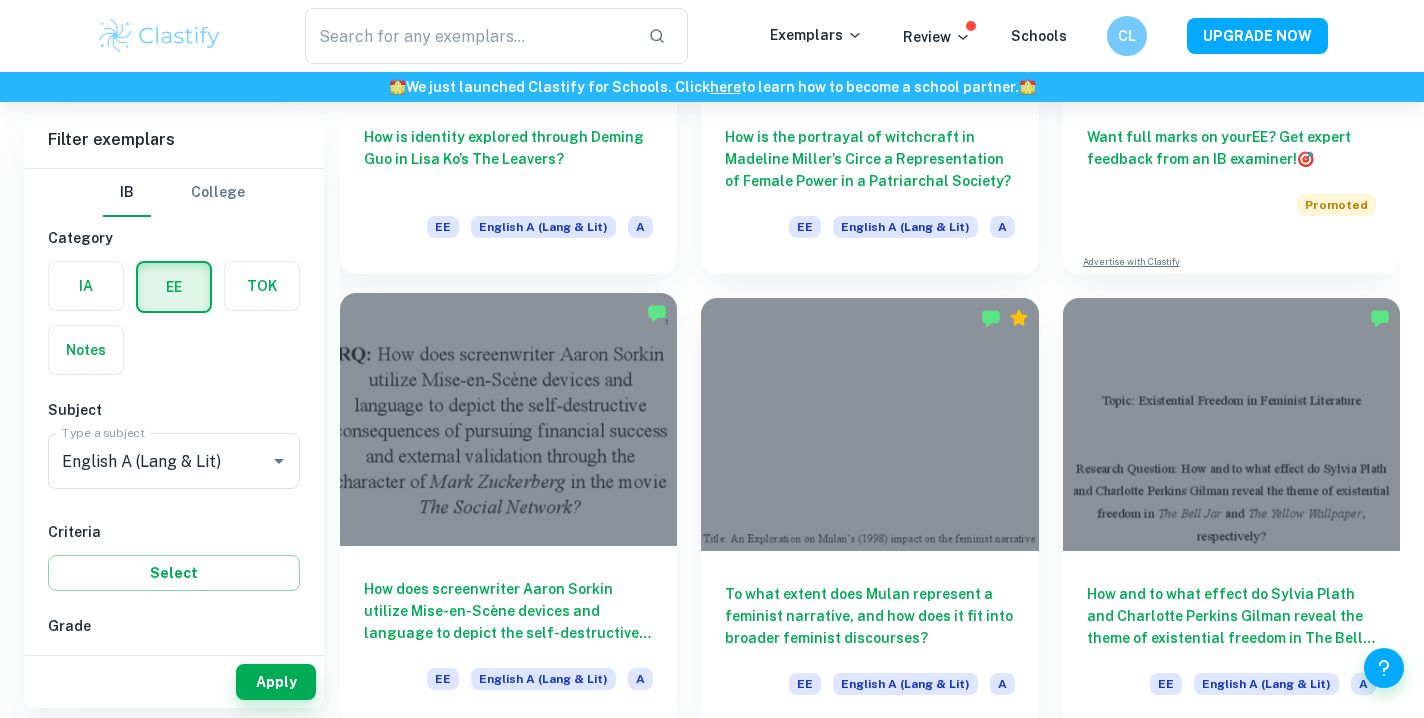 click on "How does screenwriter Aaron Sorkin utilize Mise-en-Scène devices and language to depict the self-destructive consequences of pursuing financial success and external validation through the character of Mark Zuckerberg in the movie The Social Network?" at bounding box center [508, 611] 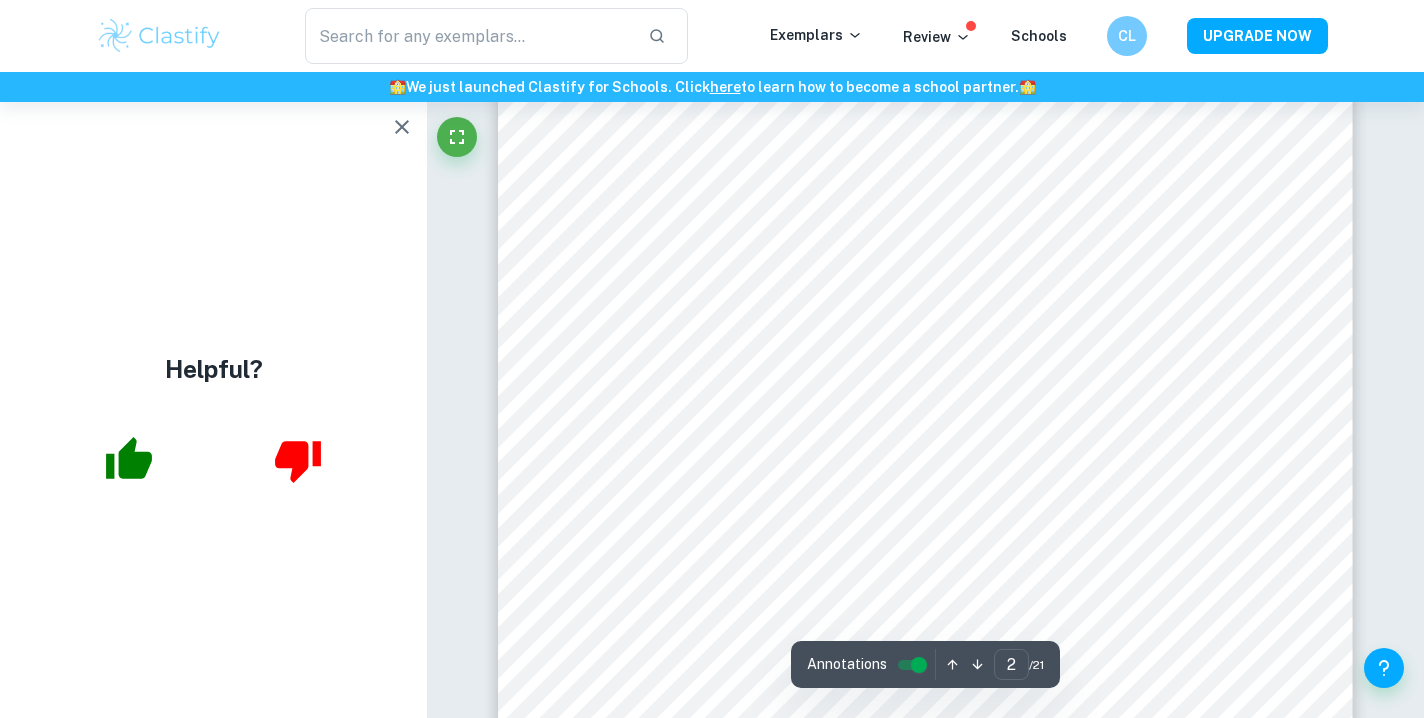 scroll, scrollTop: 1441, scrollLeft: 0, axis: vertical 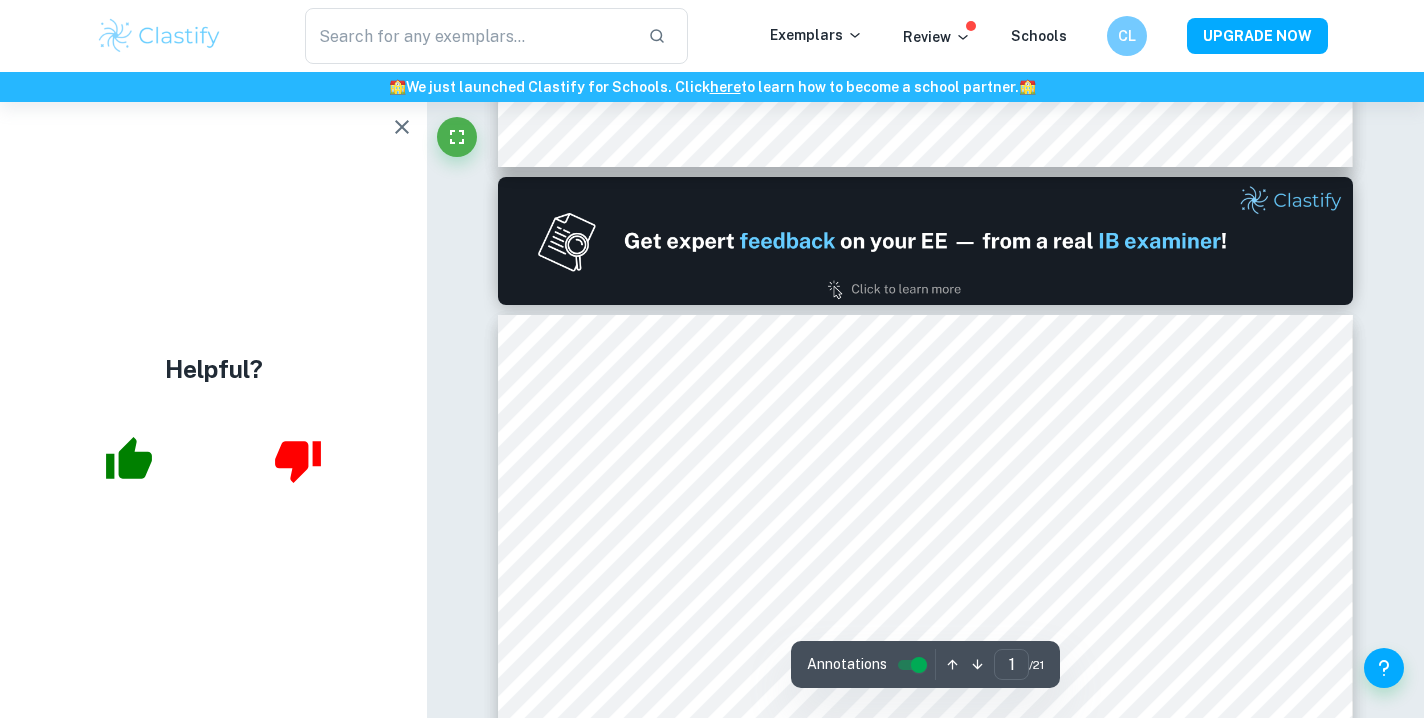 type on "2" 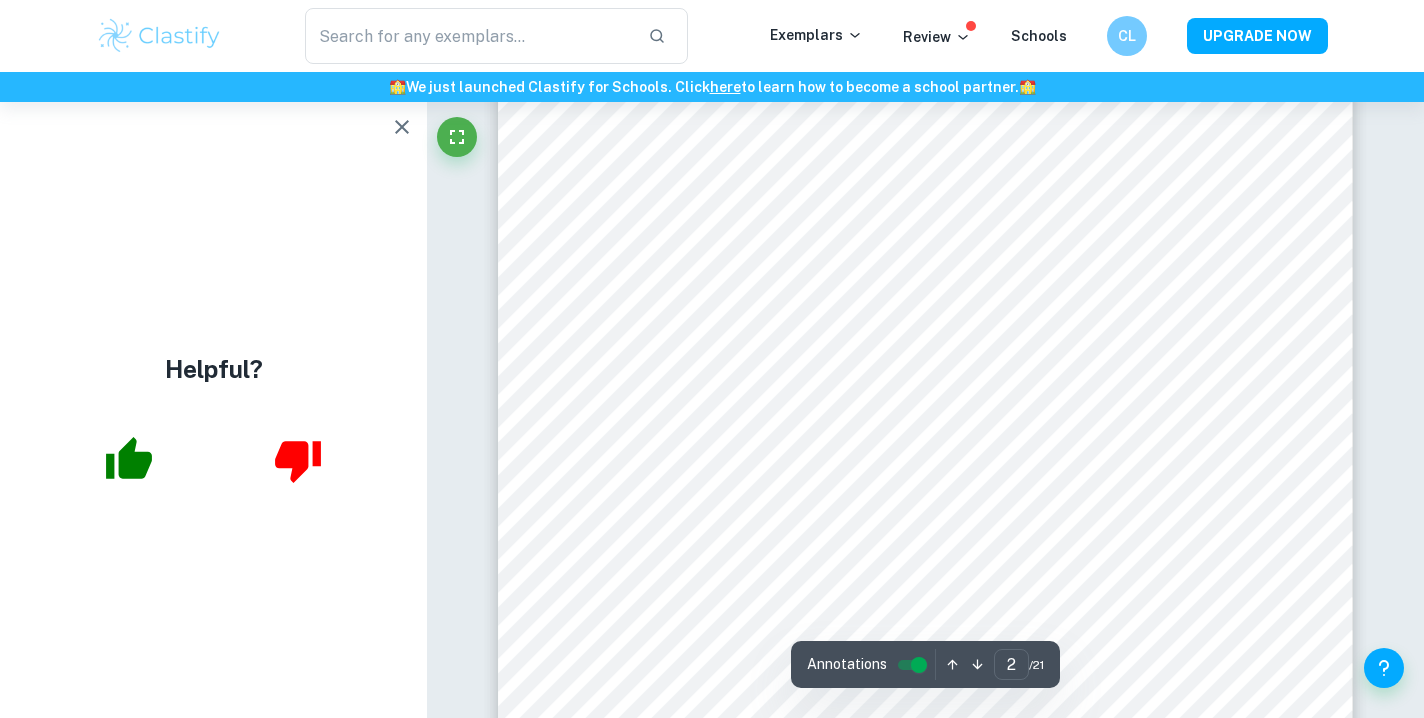 scroll, scrollTop: 1459, scrollLeft: 0, axis: vertical 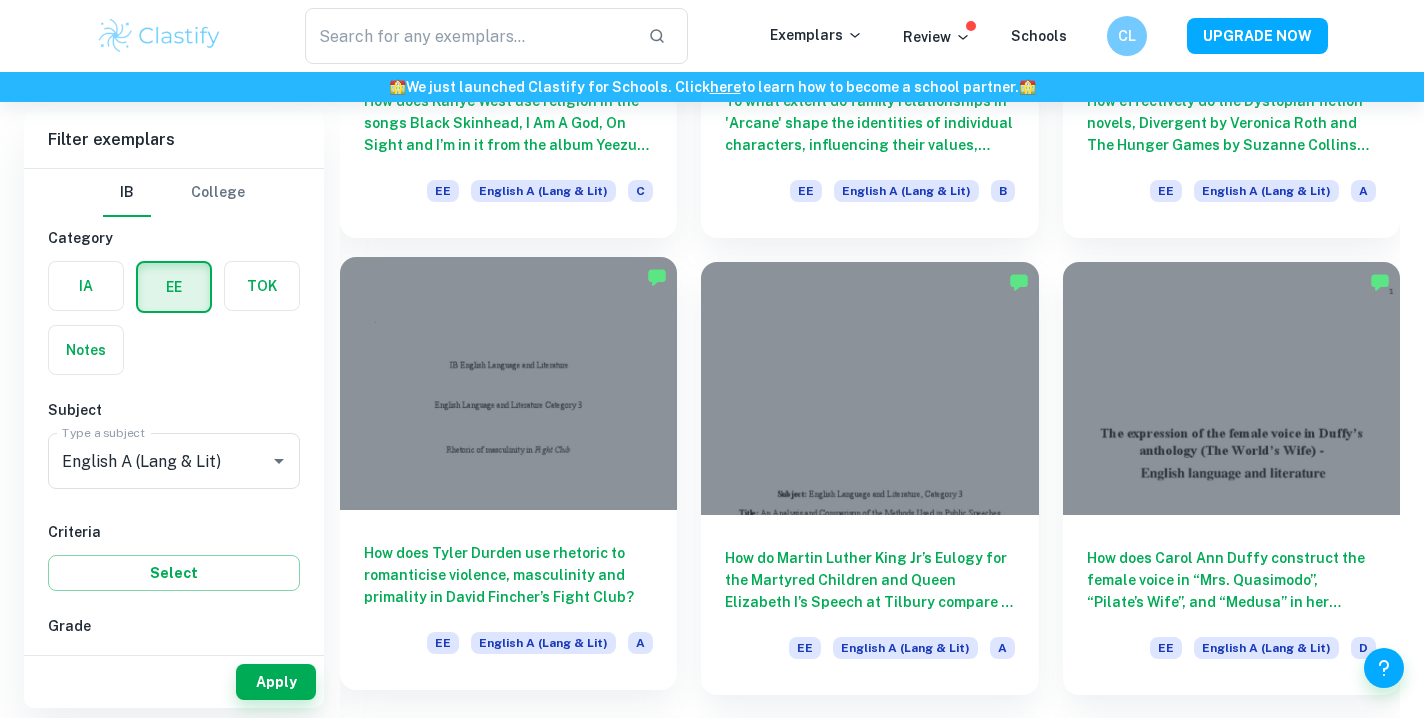 click on "How does Tyler Durden use rhetoric to romanticise violence, masculinity and primality in David Fincher’s Fight Club?" at bounding box center [508, 575] 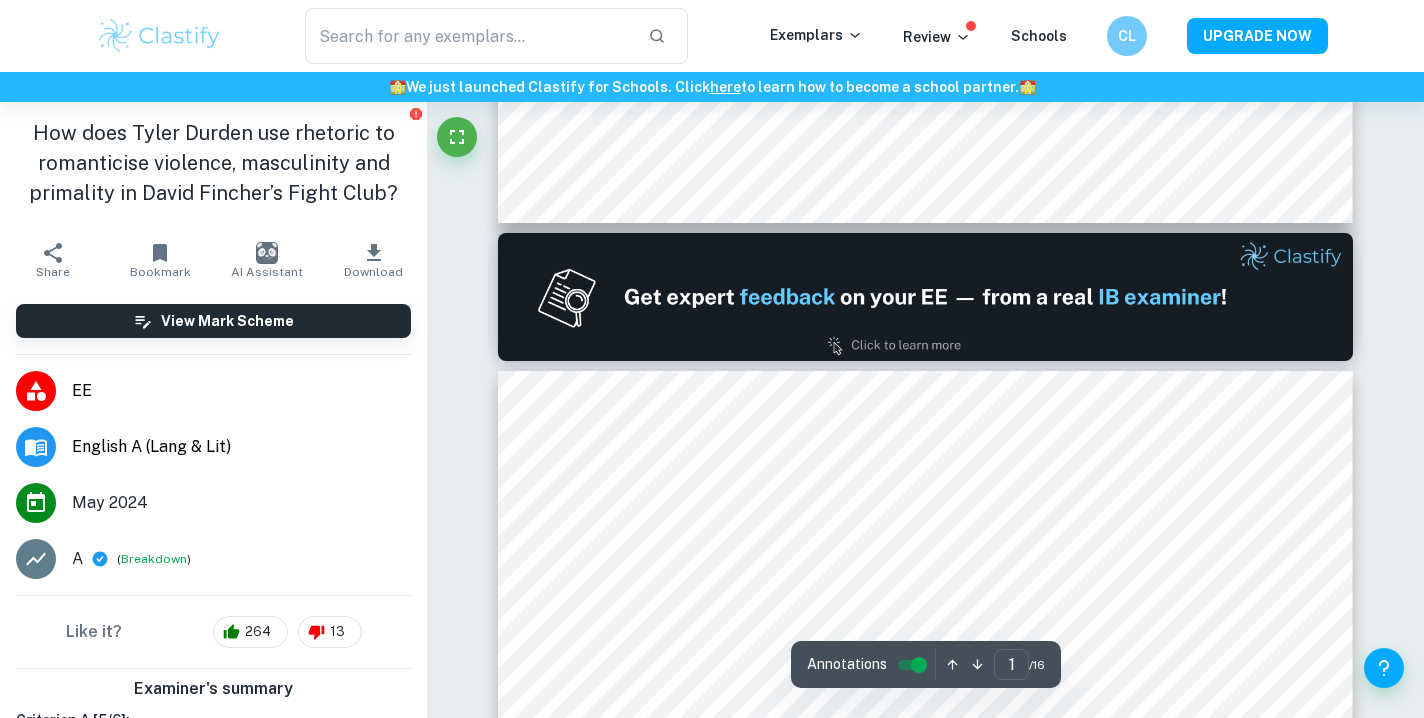type on "2" 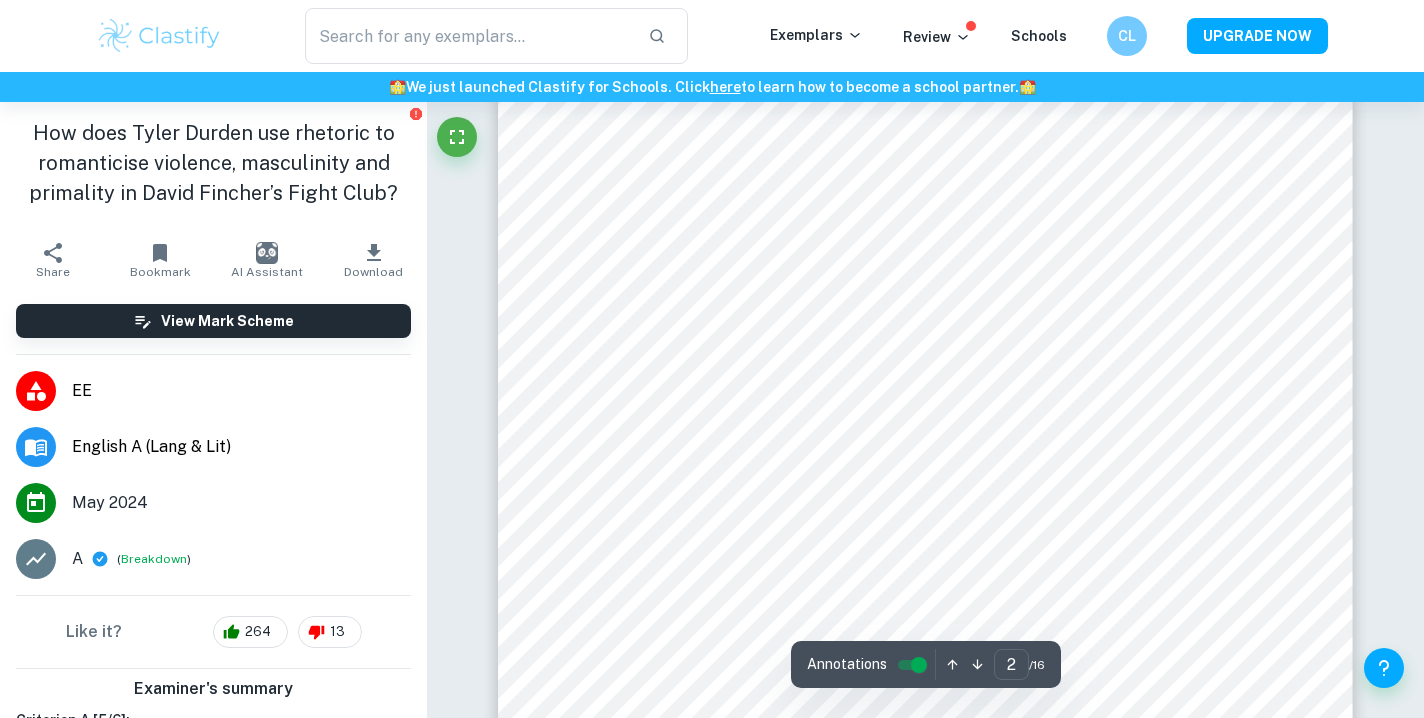 scroll, scrollTop: 1292, scrollLeft: 0, axis: vertical 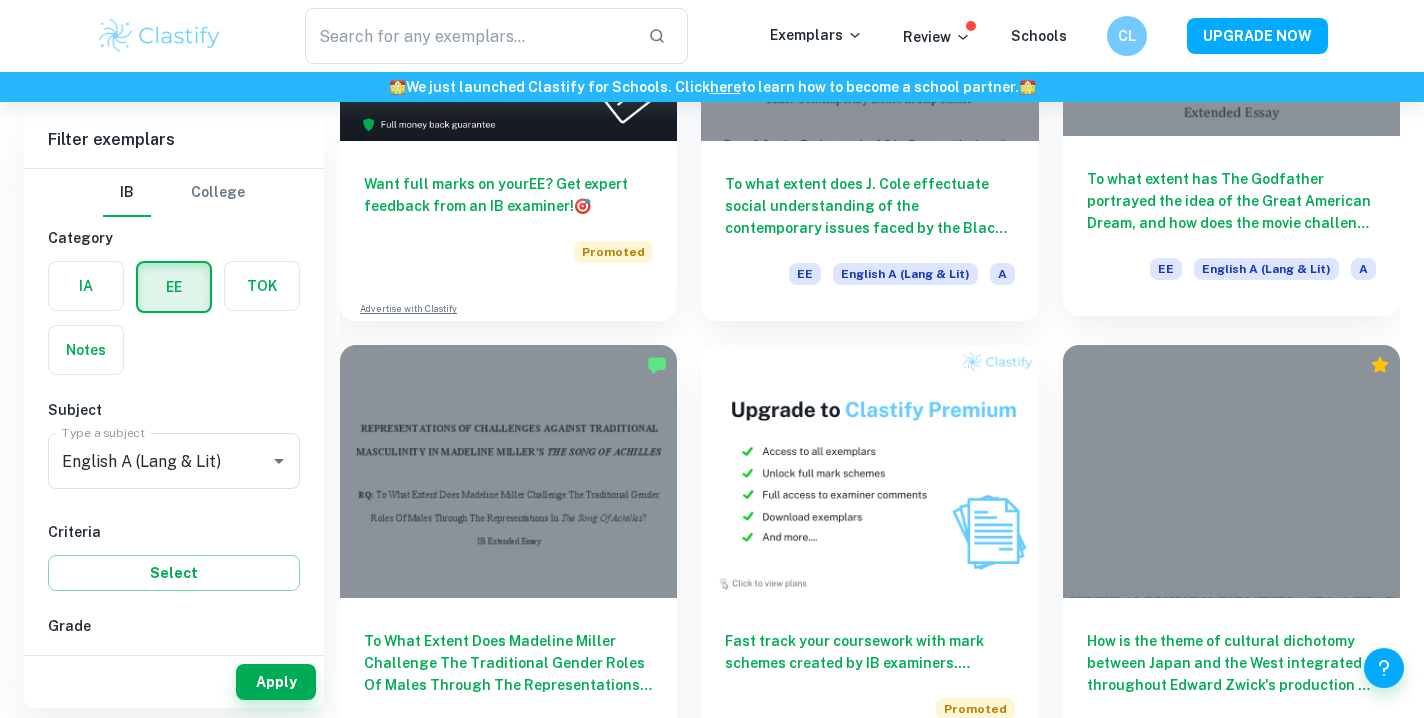 click on "To what extent has The Godfather portrayed the idea of the Great American Dream, and how does the movie challenge the myths related to this American ideal?" at bounding box center [1231, 201] 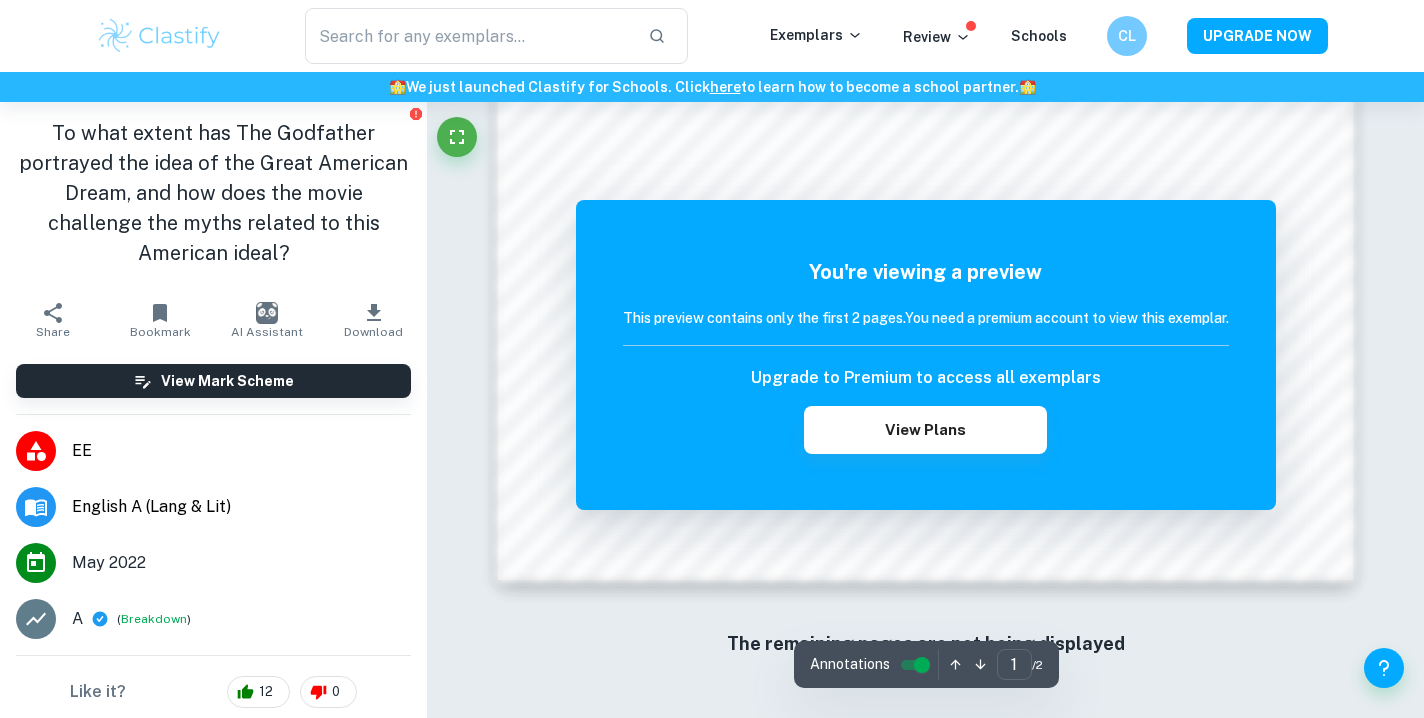 scroll, scrollTop: 1968, scrollLeft: 0, axis: vertical 